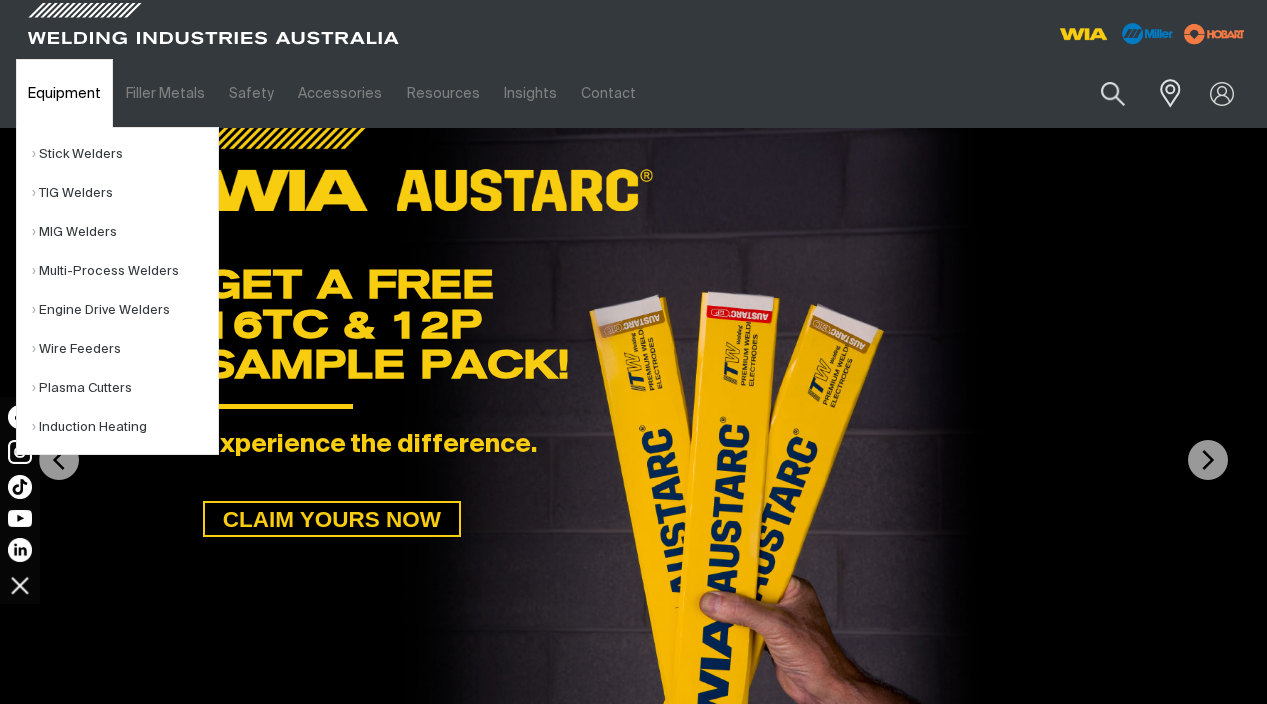 scroll, scrollTop: 0, scrollLeft: 0, axis: both 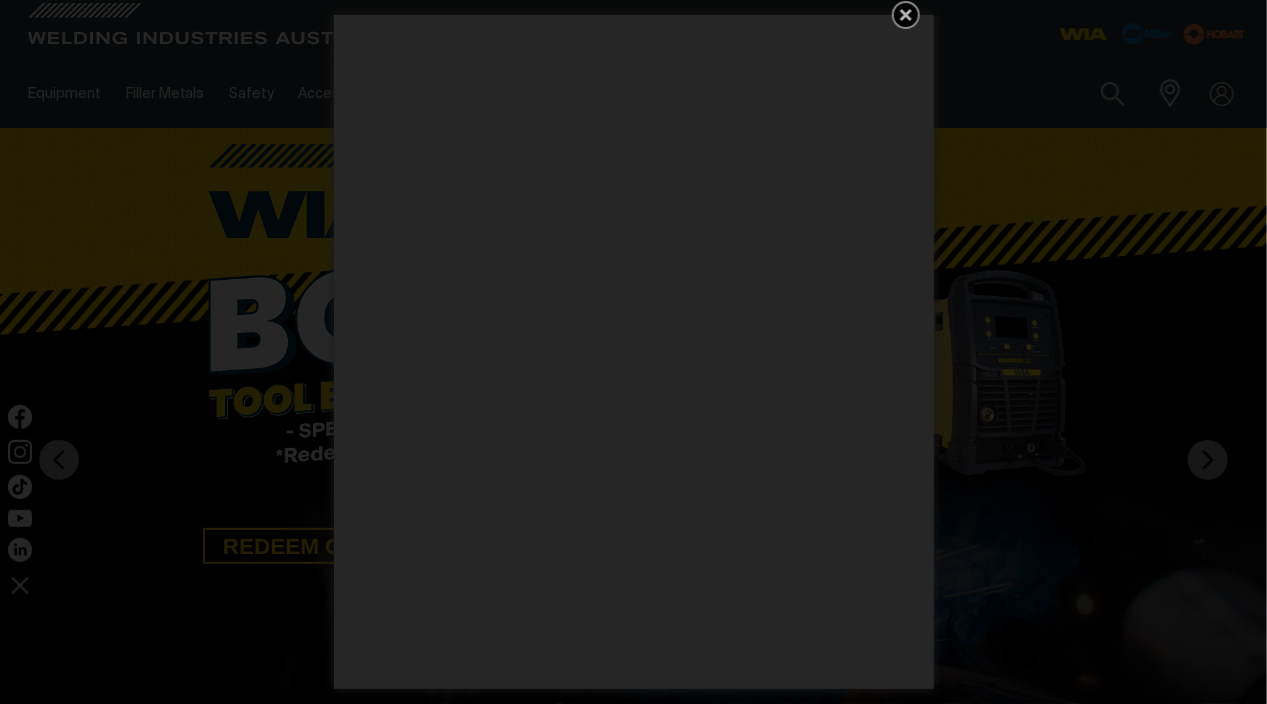 click 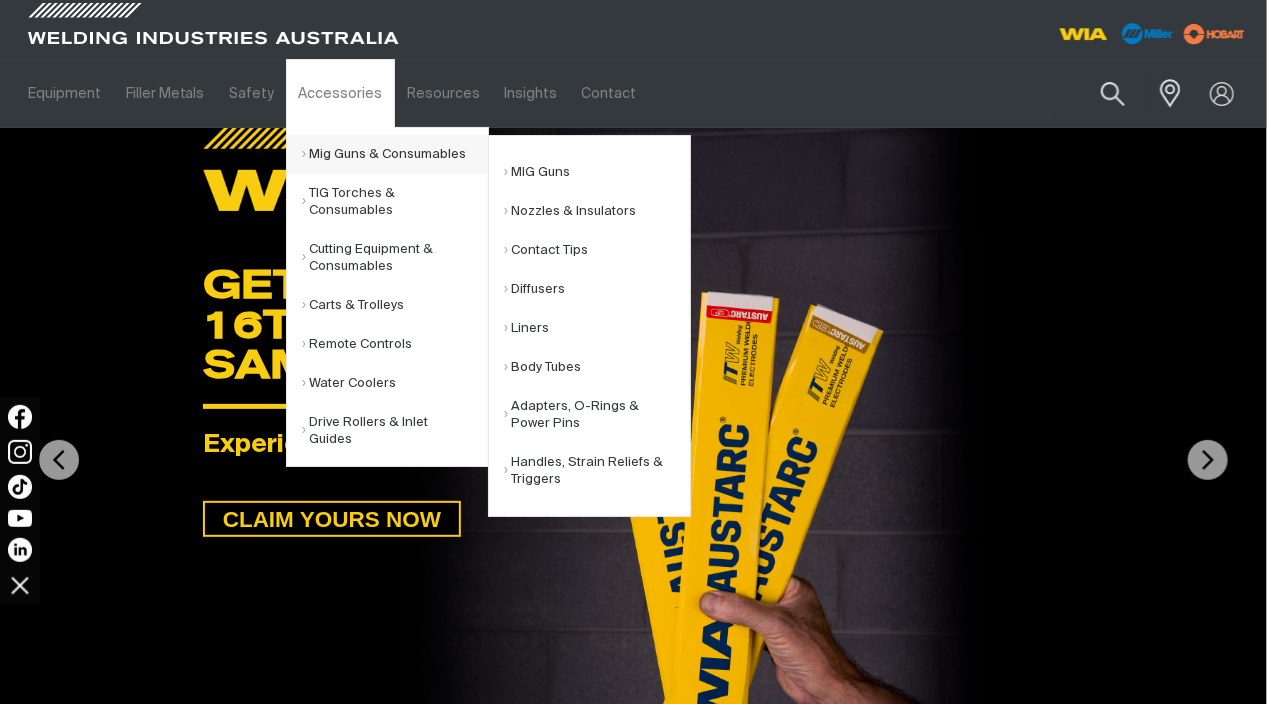 click on "Mig Guns & Consumables" at bounding box center [395, 154] 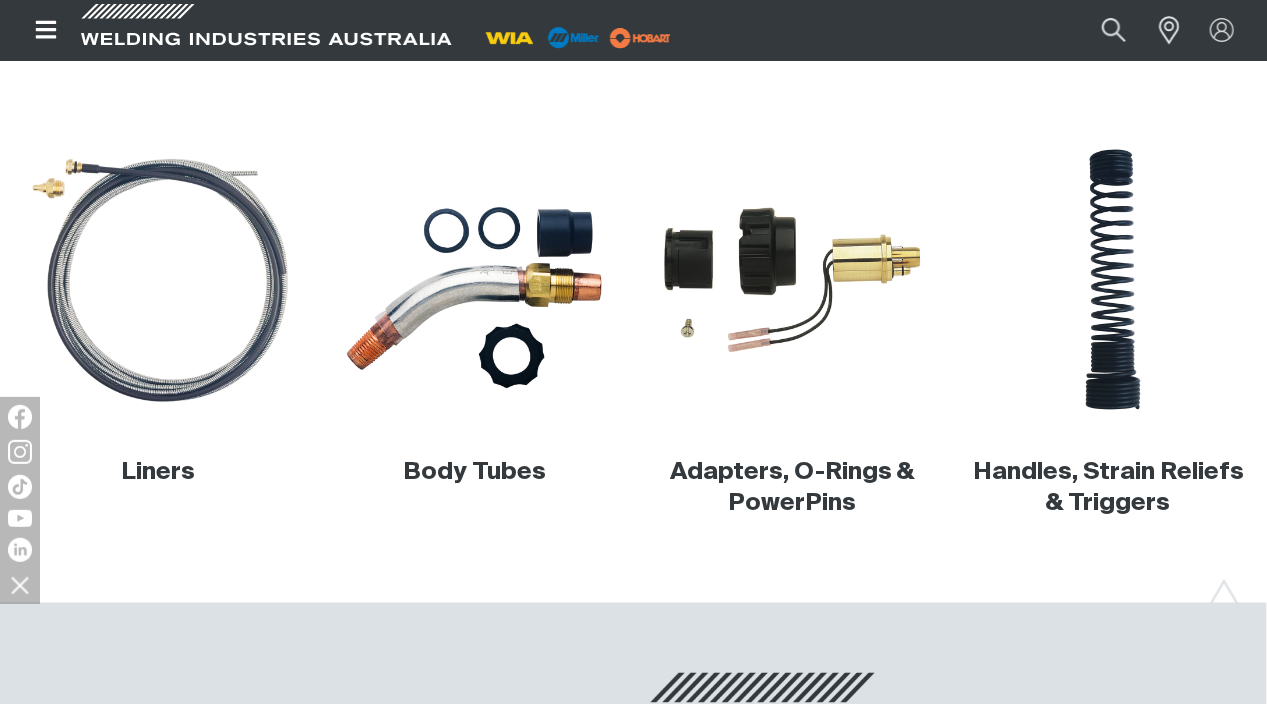scroll, scrollTop: 1000, scrollLeft: 0, axis: vertical 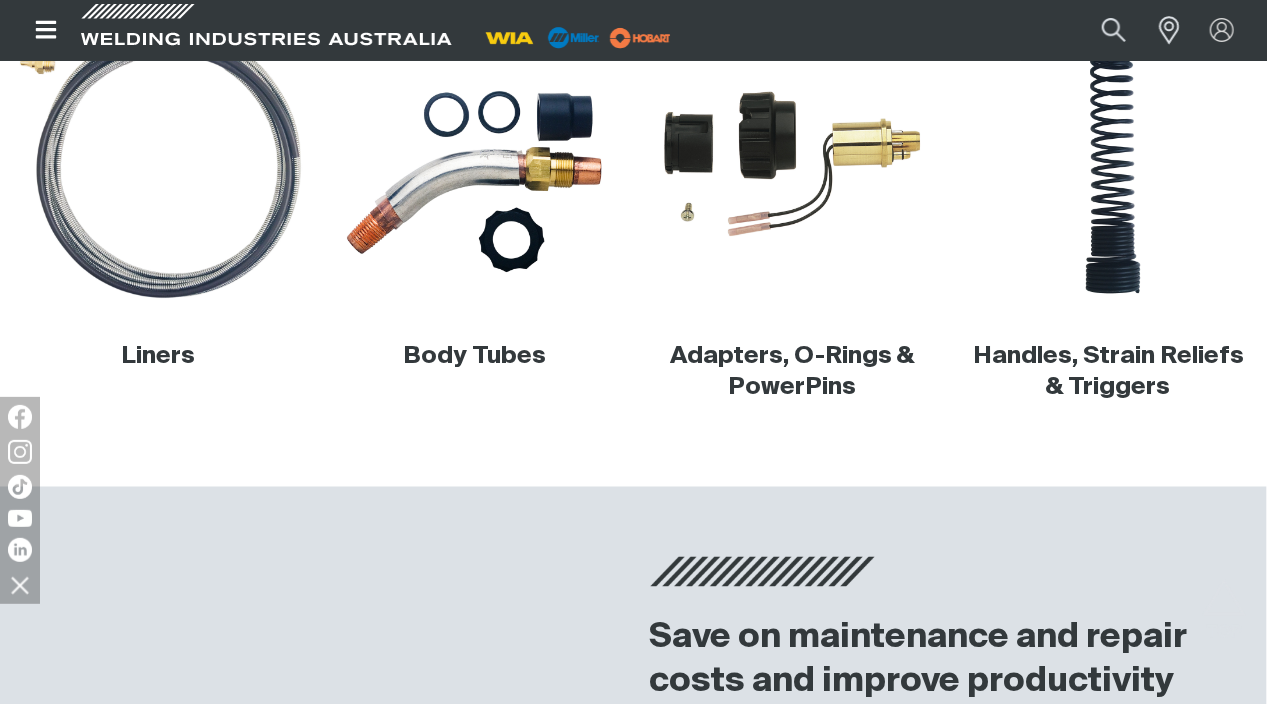 click at bounding box center [158, 164] 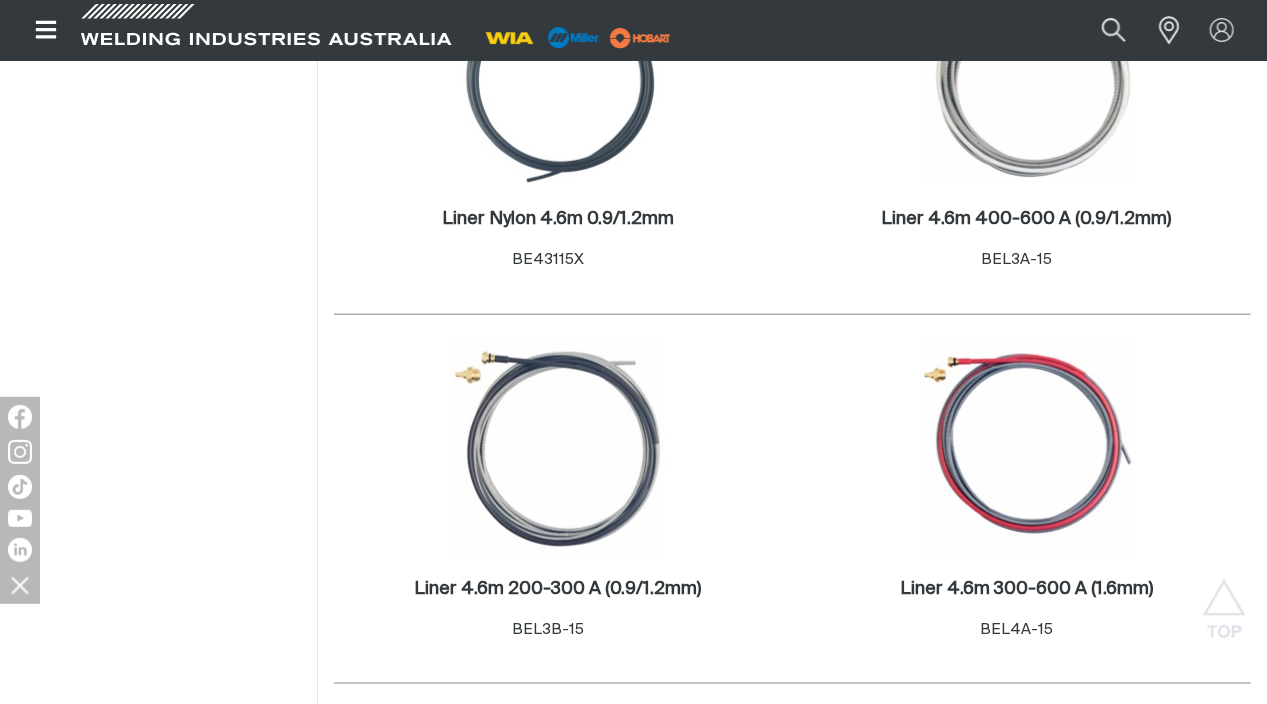 scroll, scrollTop: 500, scrollLeft: 0, axis: vertical 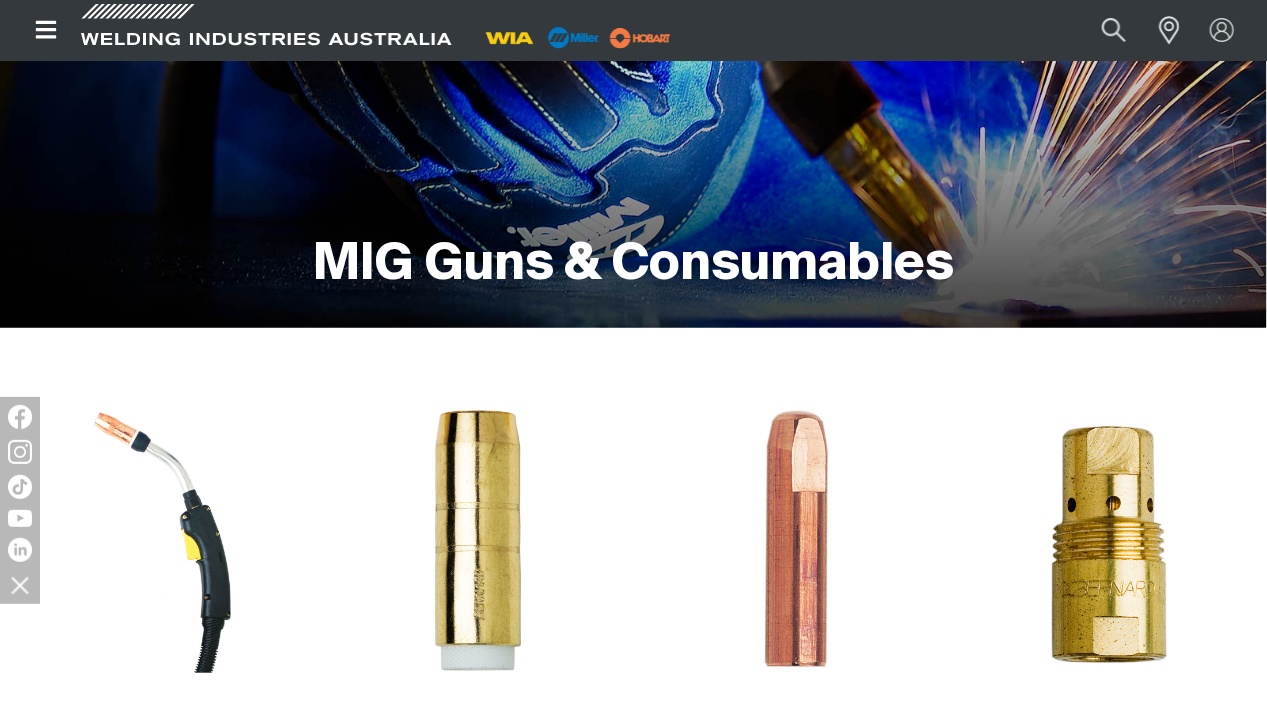 click 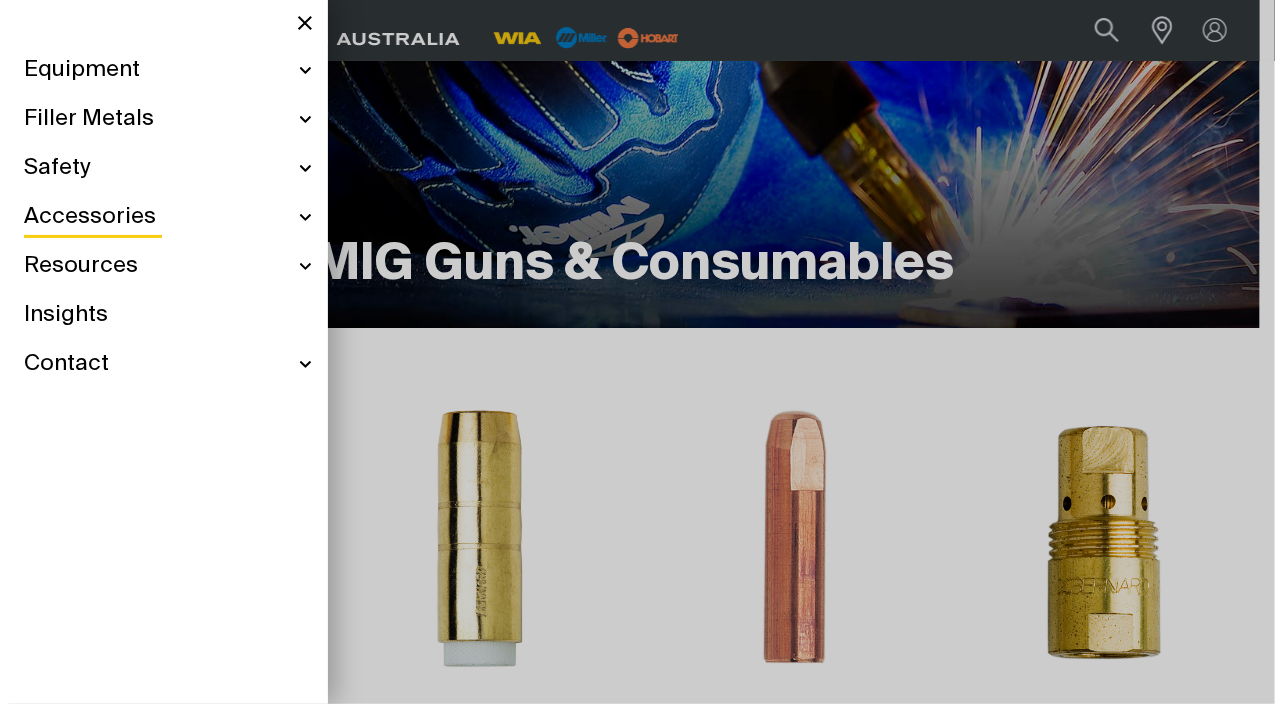 scroll, scrollTop: 196, scrollLeft: 0, axis: vertical 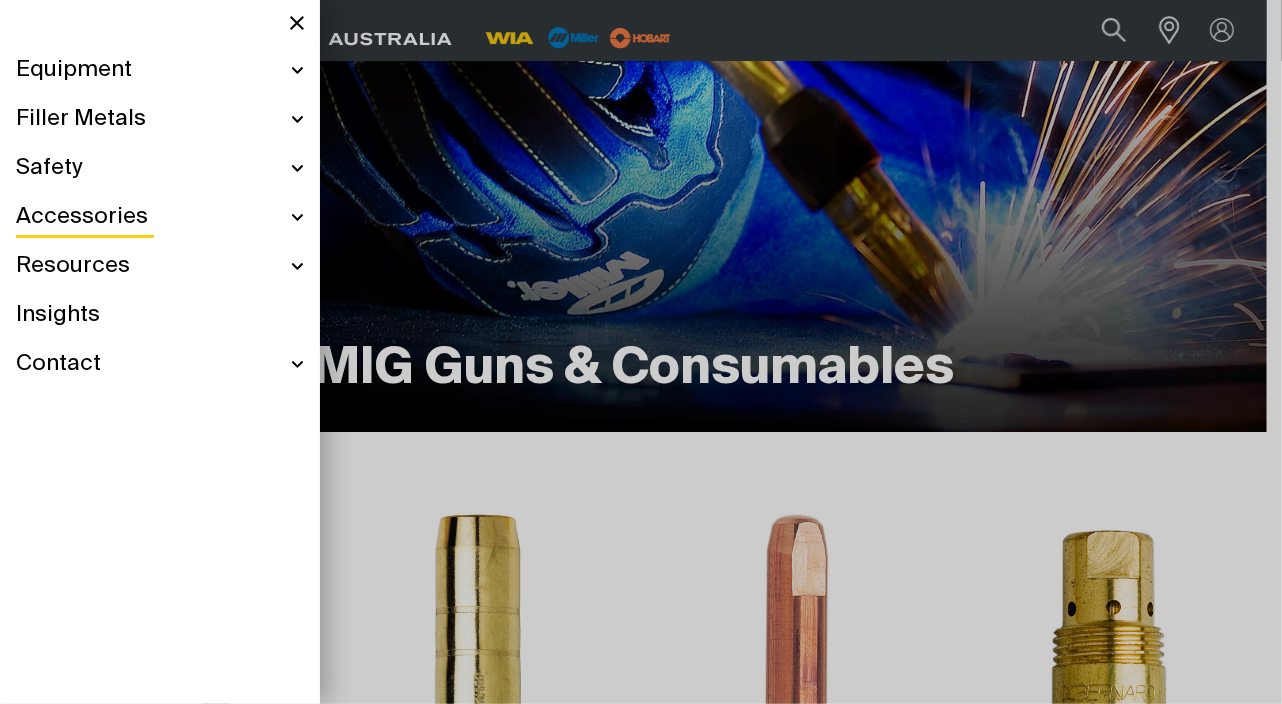 click on "Accessories" at bounding box center [82, 217] 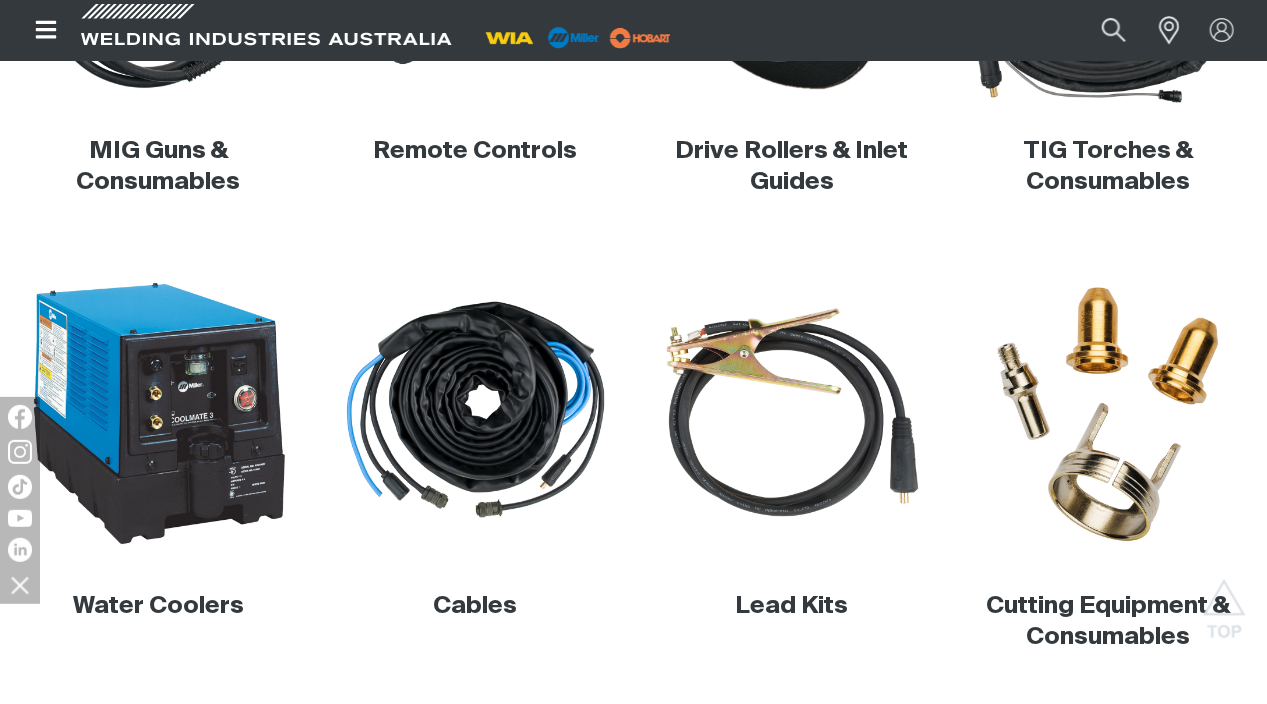 scroll, scrollTop: 800, scrollLeft: 0, axis: vertical 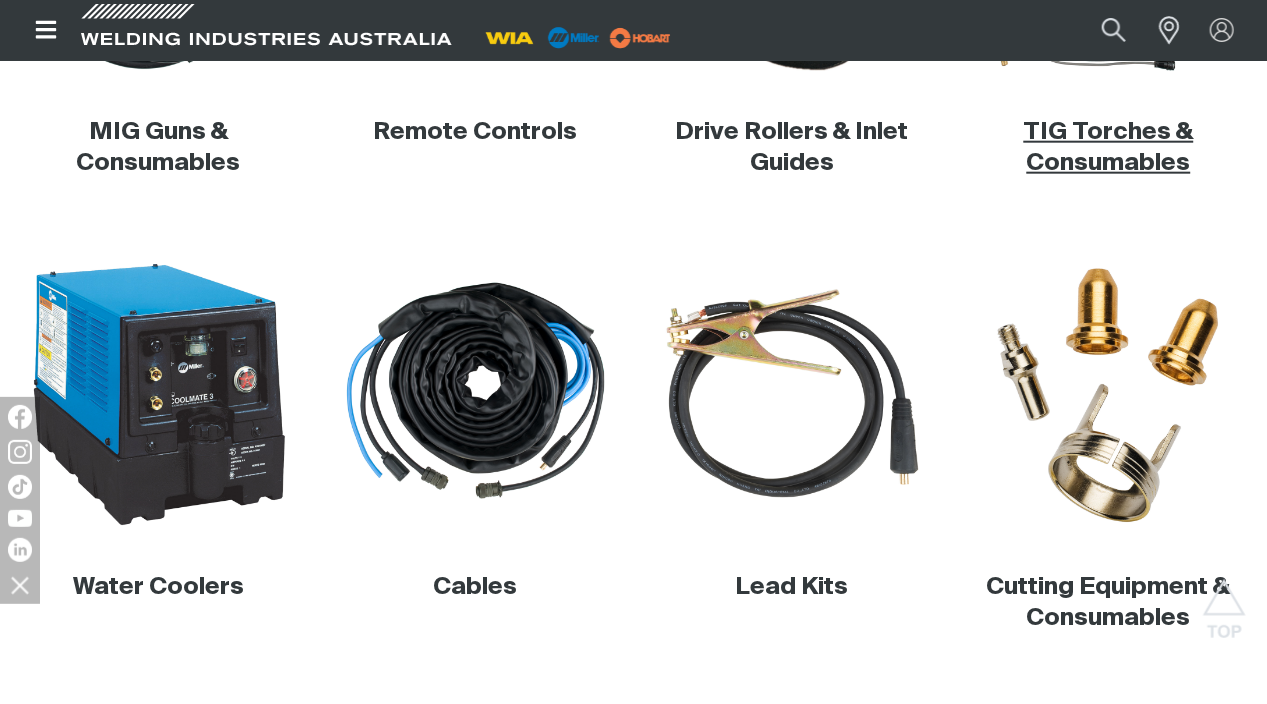 click on "TIG Torches & Consumables" at bounding box center [1109, 147] 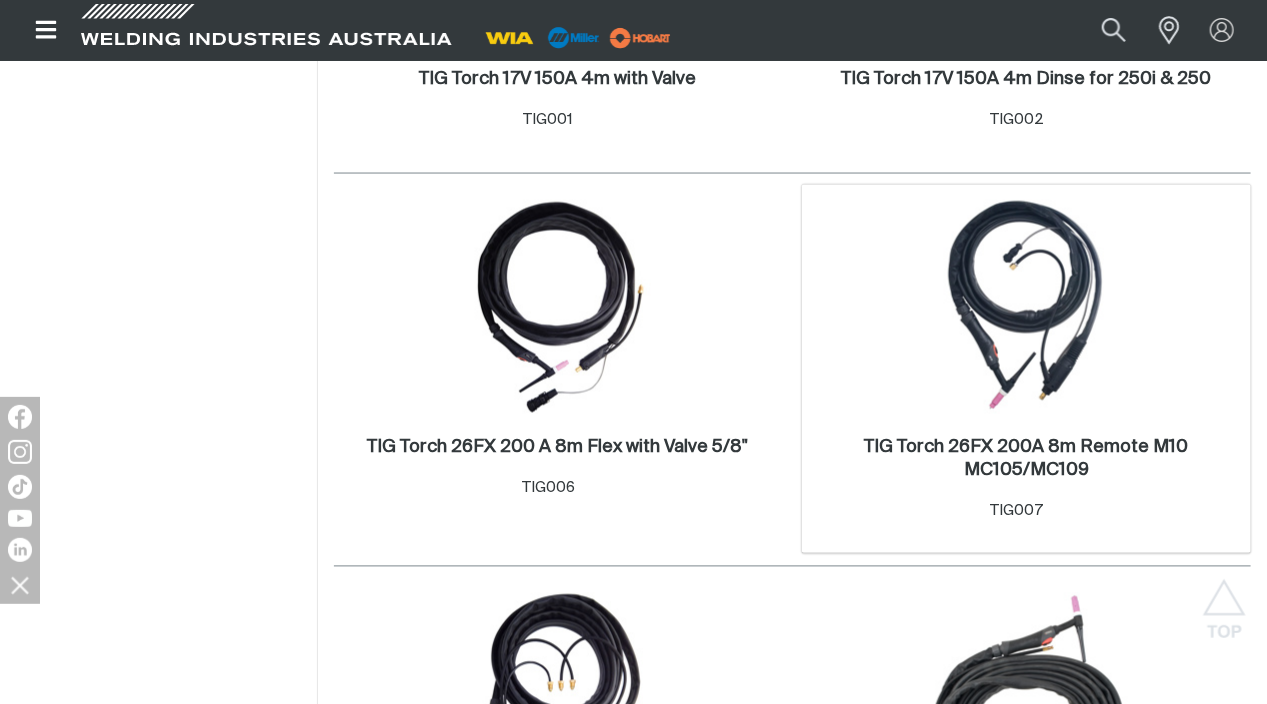 scroll, scrollTop: 1300, scrollLeft: 0, axis: vertical 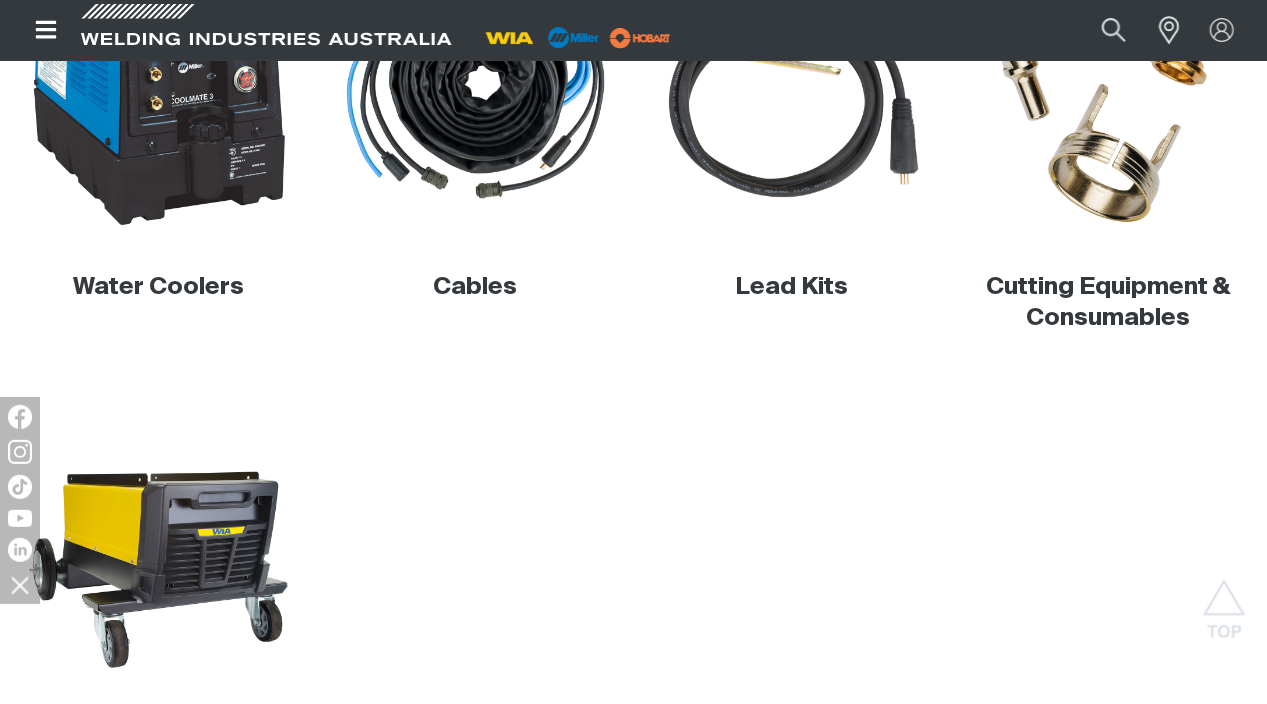 click on "Lead Kits" at bounding box center [792, 287] 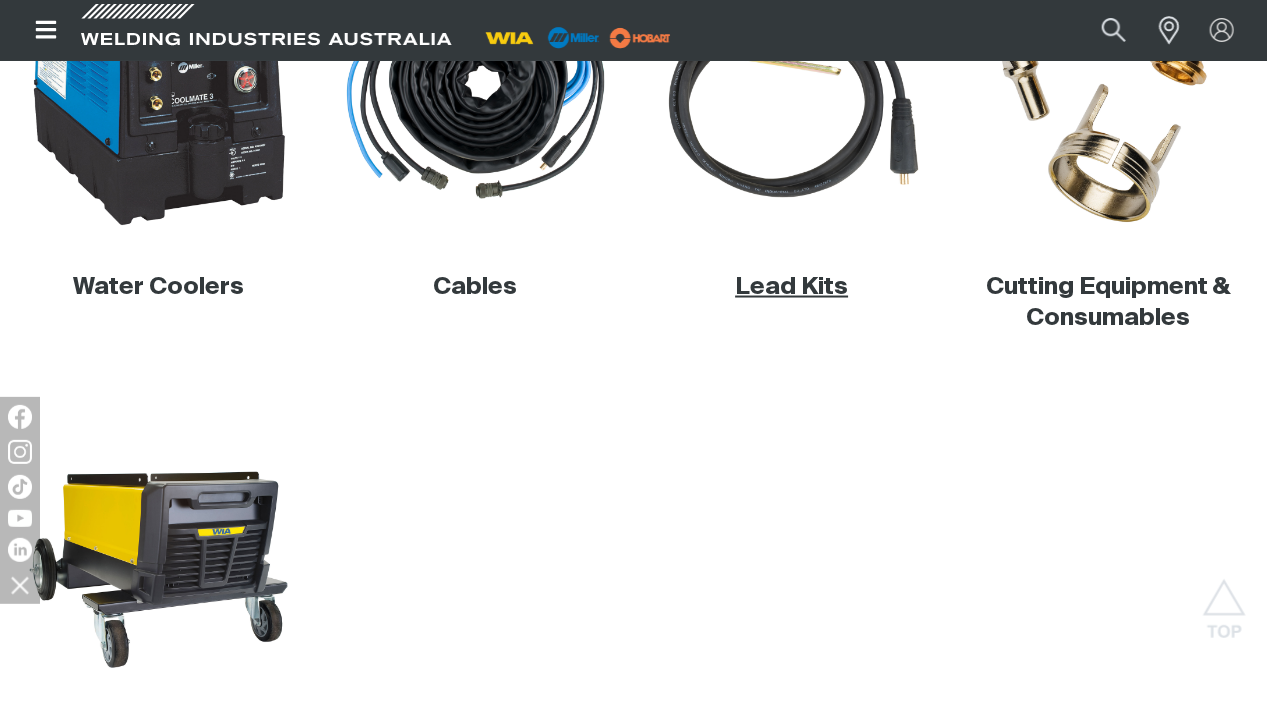 click on "Lead Kits" at bounding box center [791, 287] 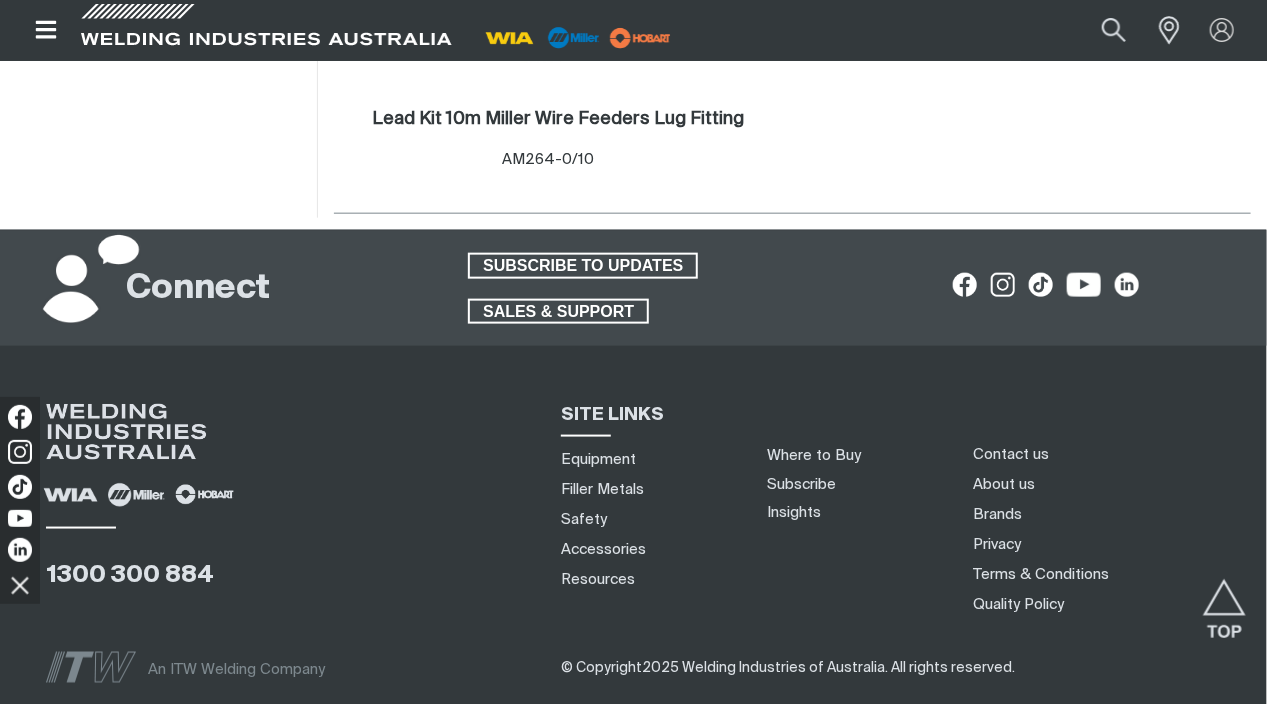 scroll, scrollTop: 600, scrollLeft: 0, axis: vertical 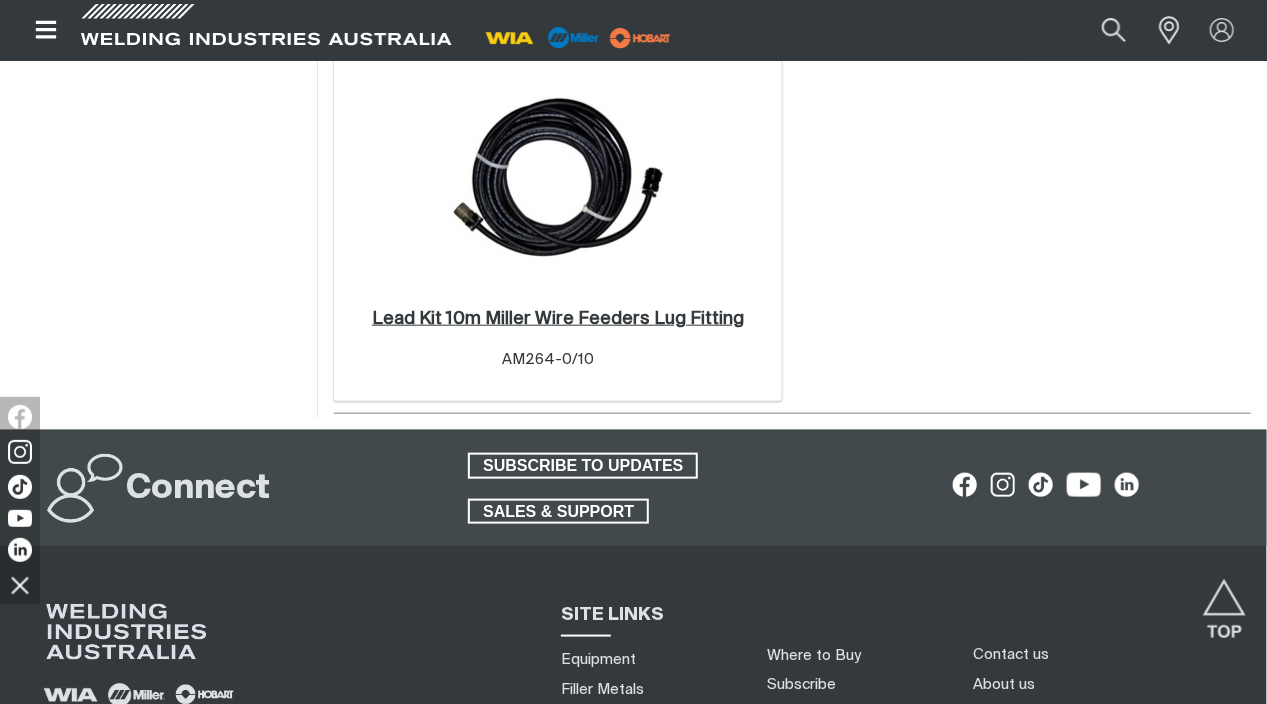 click on "Lead Kit 10m Miller Wire Feeders Lug Fitting ." at bounding box center (558, 319) 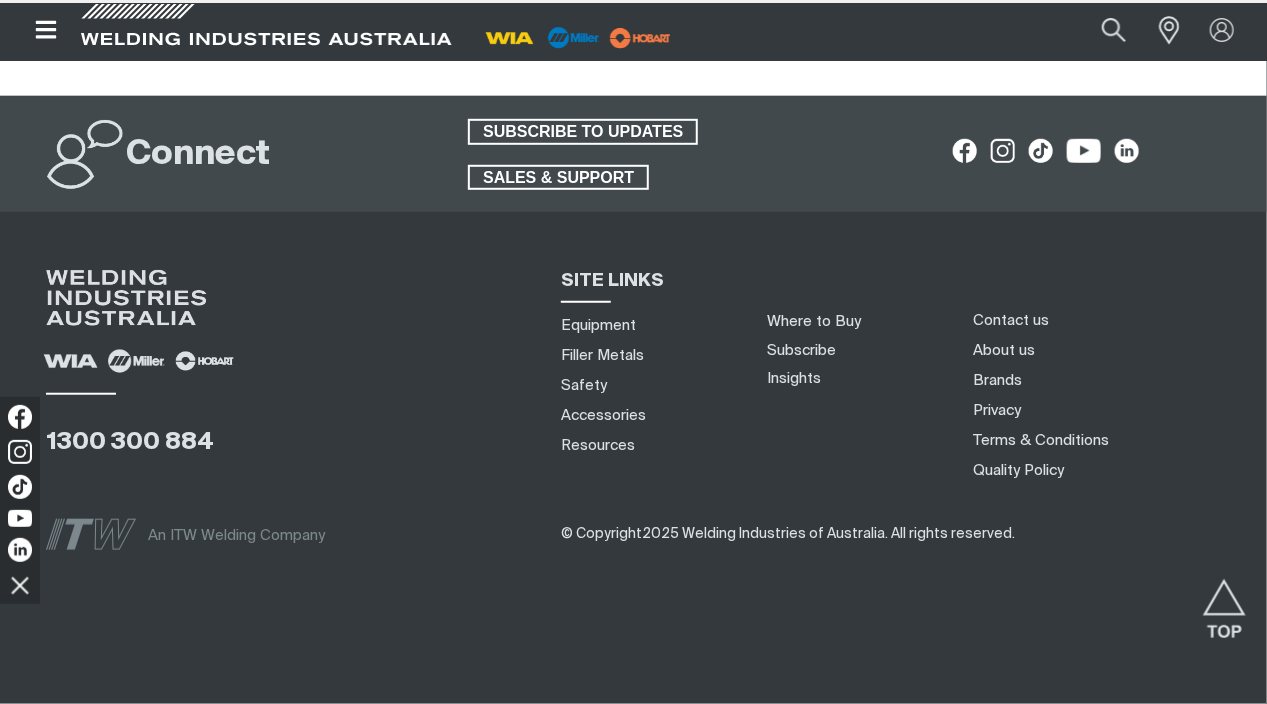 scroll, scrollTop: 0, scrollLeft: 0, axis: both 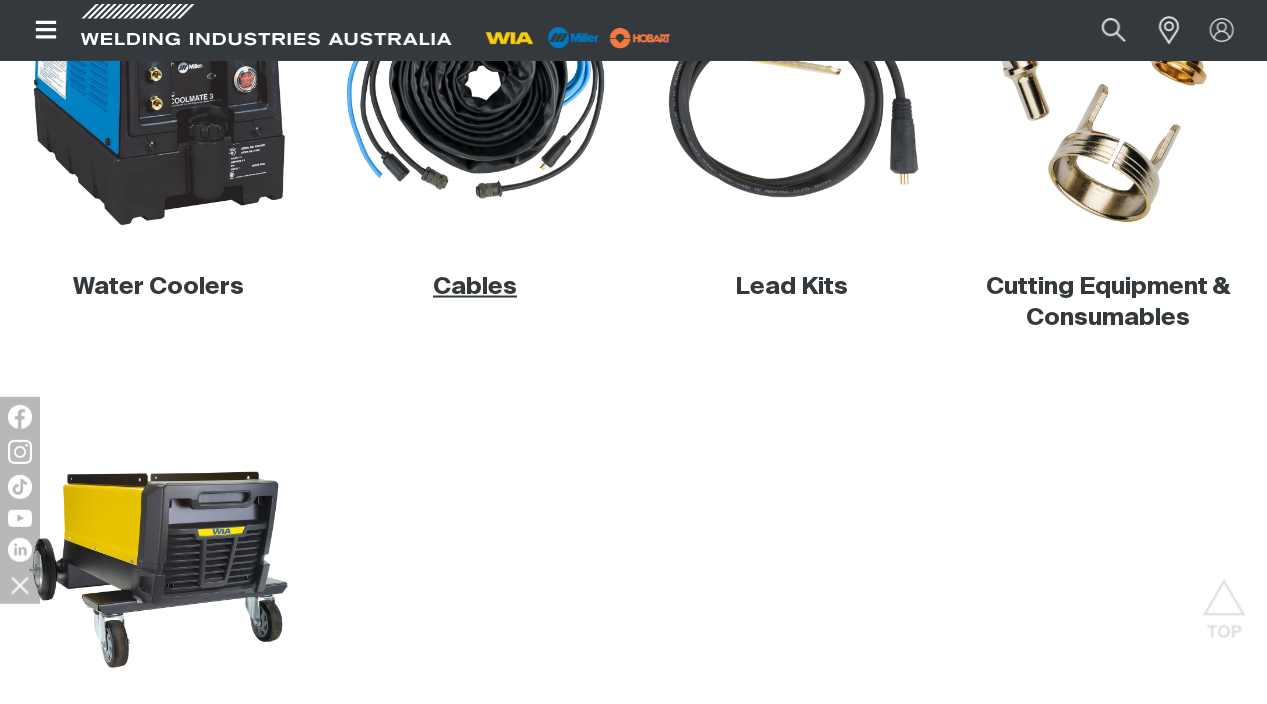 click on "Cables" at bounding box center [475, 287] 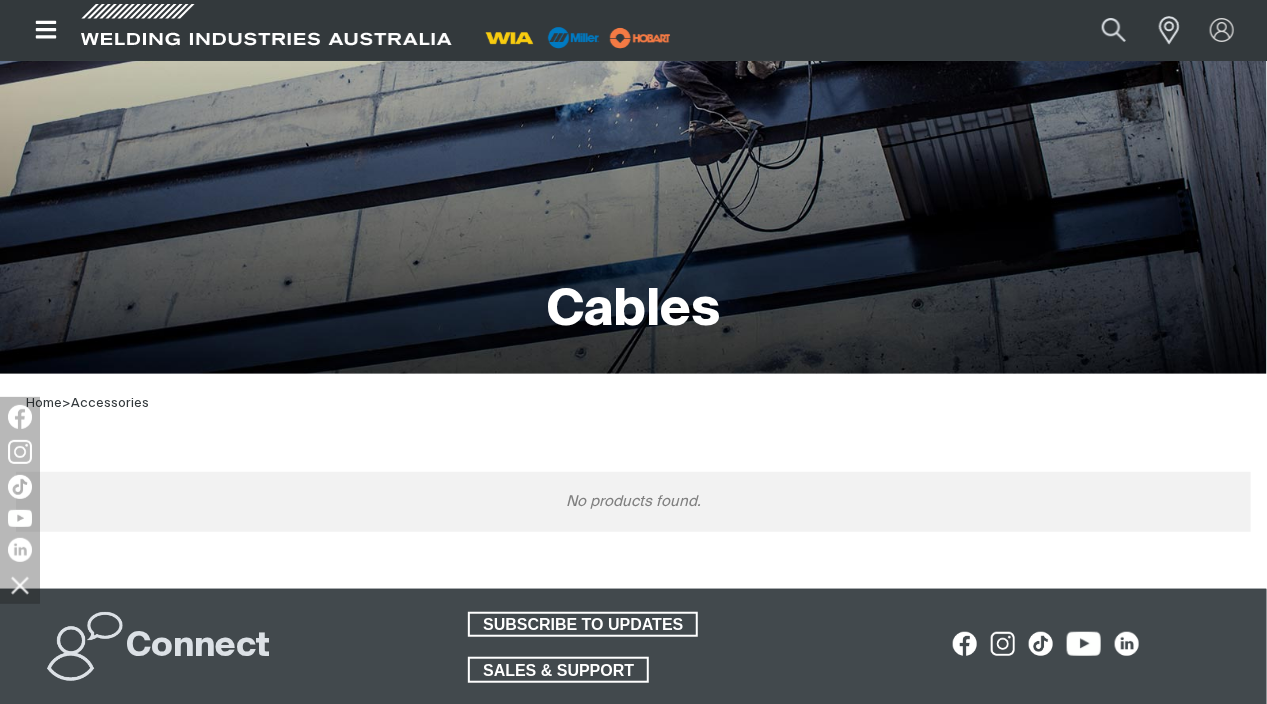 scroll, scrollTop: 0, scrollLeft: 0, axis: both 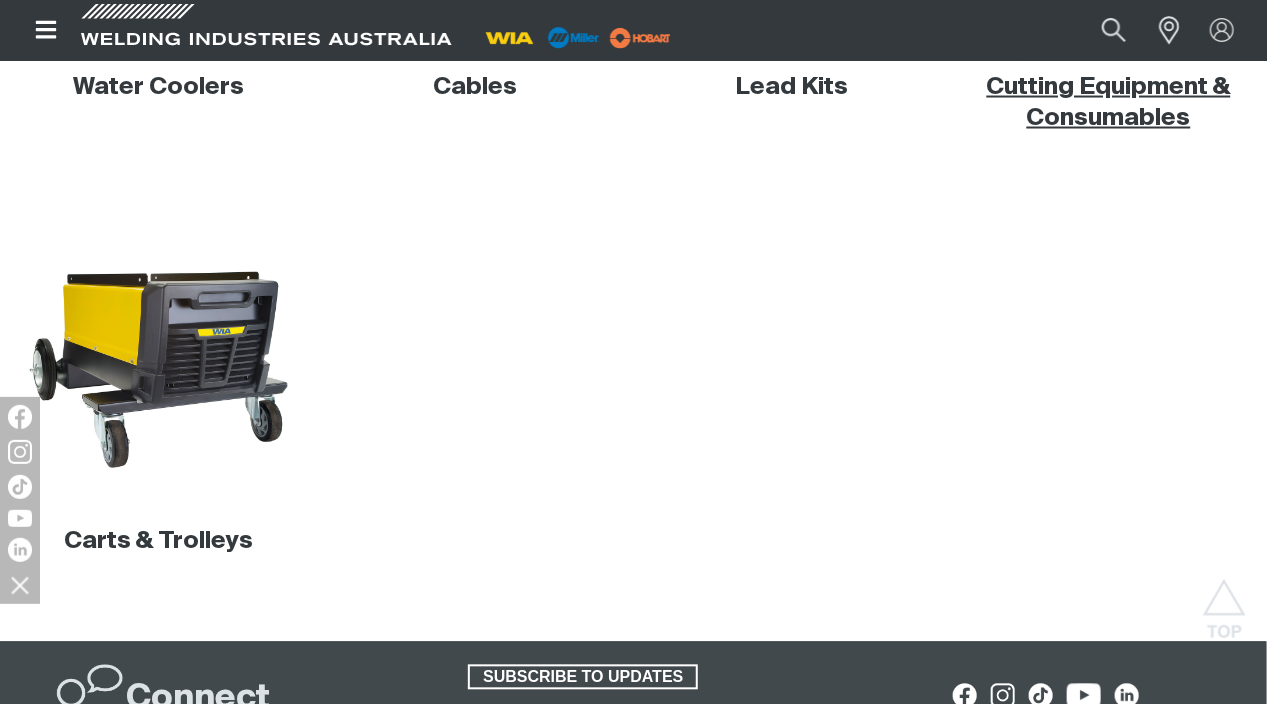 click on "Cutting Equipment & Consumables" at bounding box center (1109, 102) 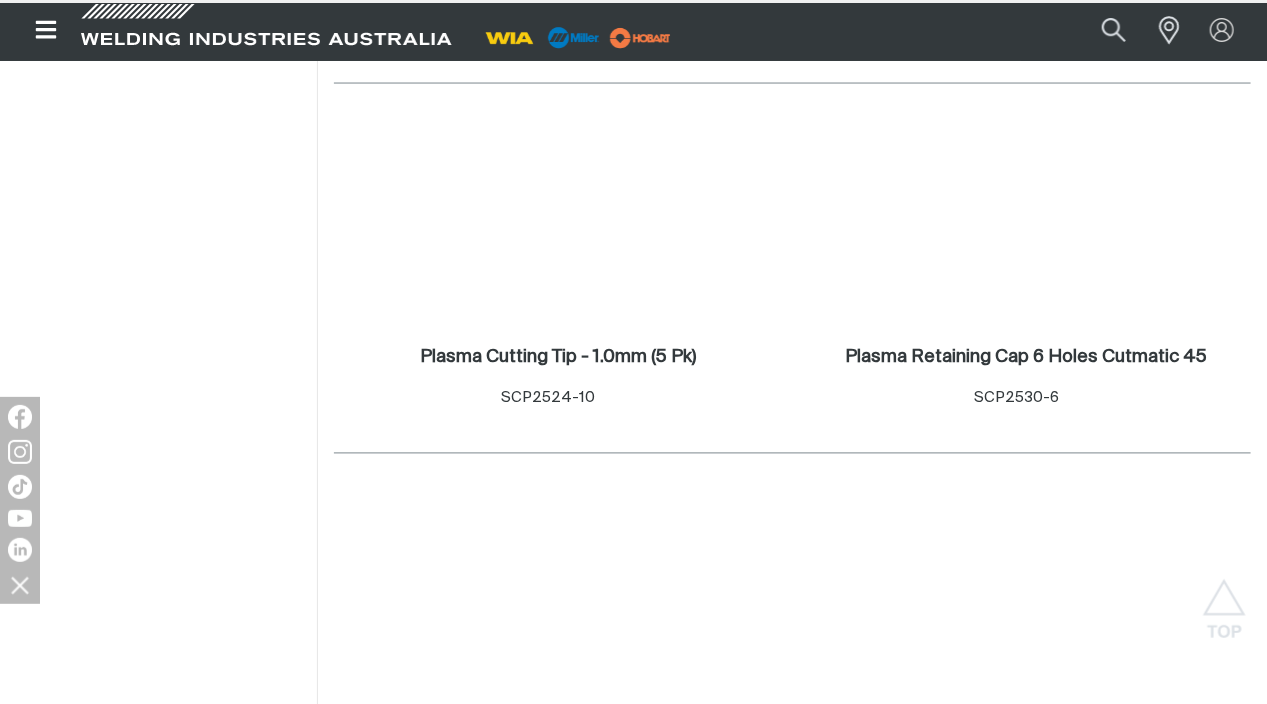 scroll, scrollTop: 0, scrollLeft: 0, axis: both 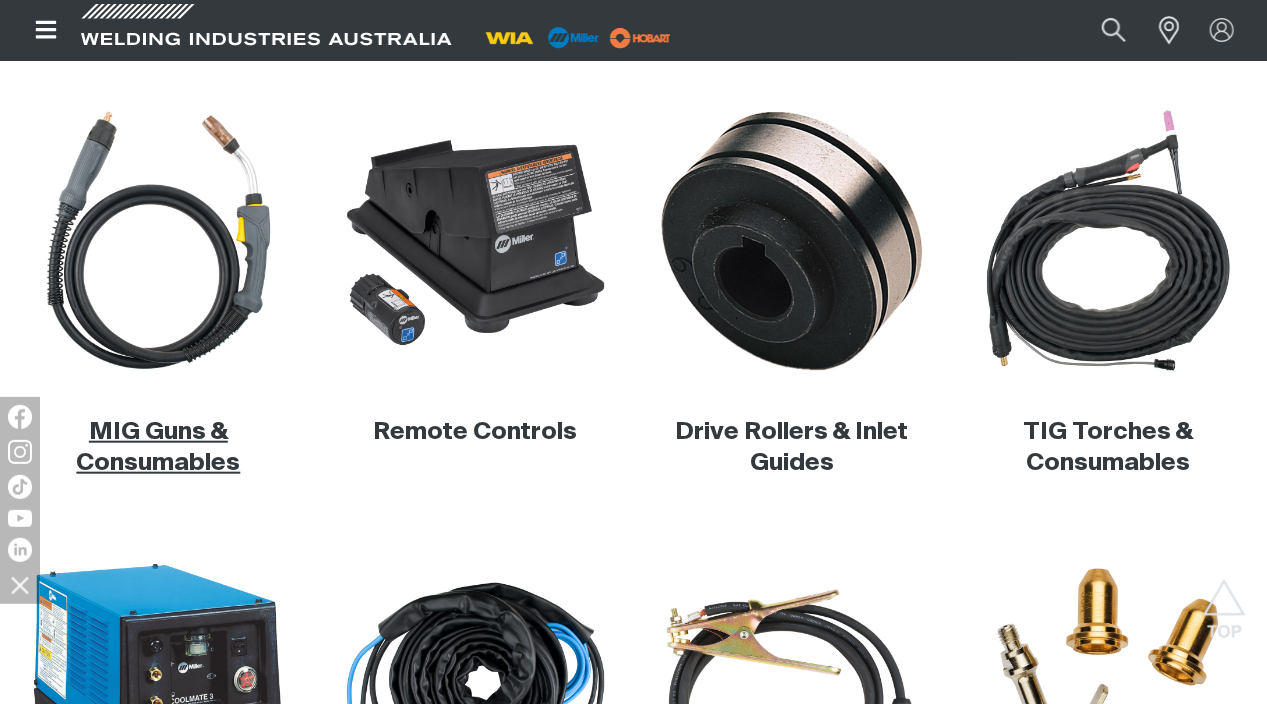 click on "MIG Guns & Consumables" at bounding box center (158, 447) 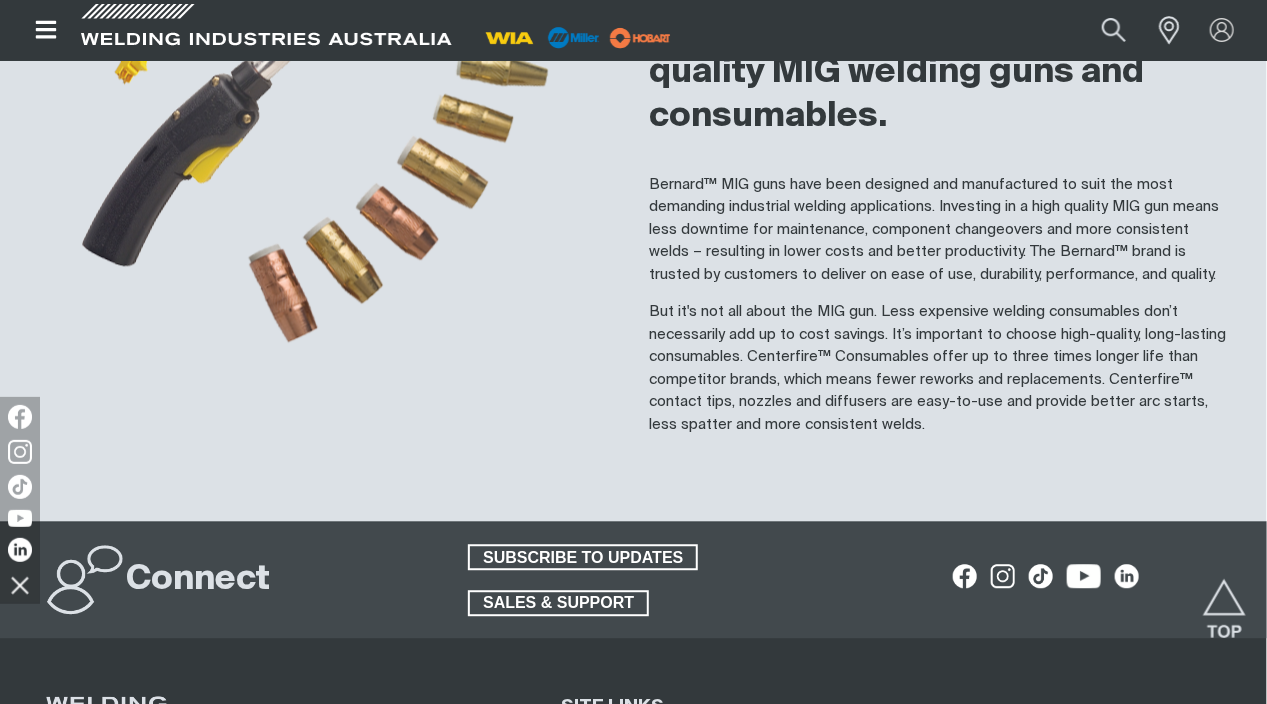 scroll, scrollTop: 1700, scrollLeft: 0, axis: vertical 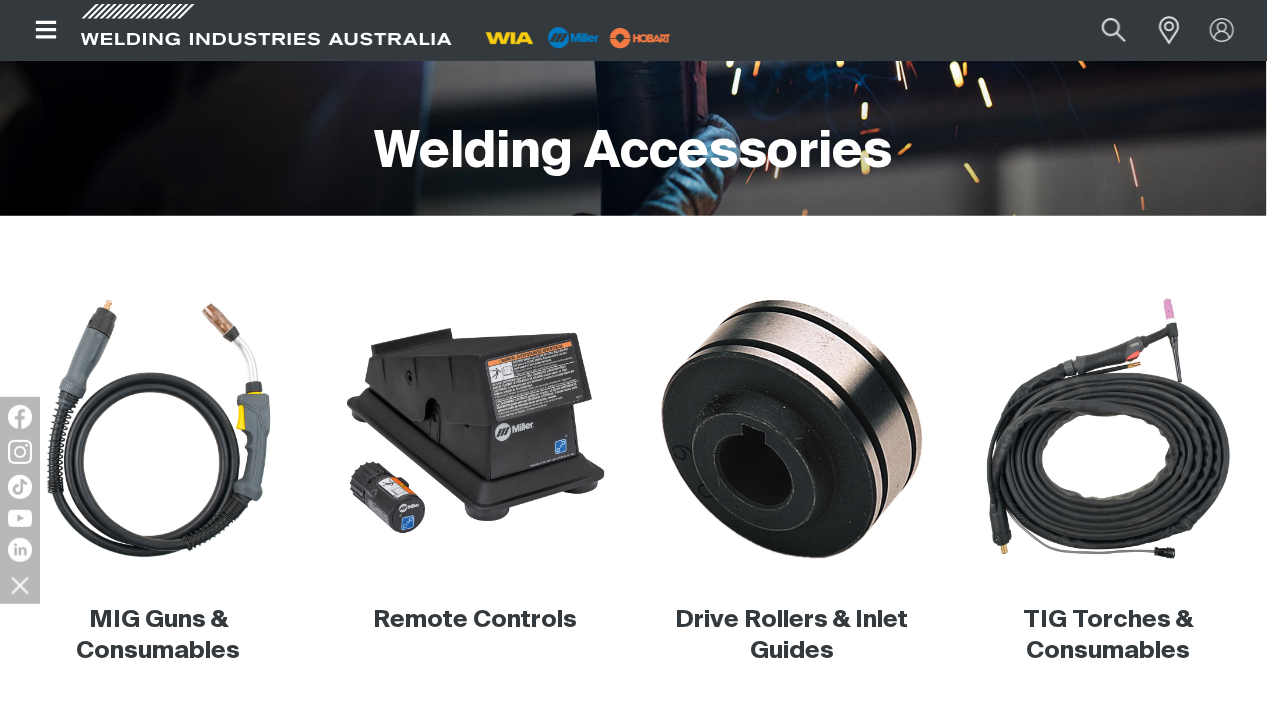 click 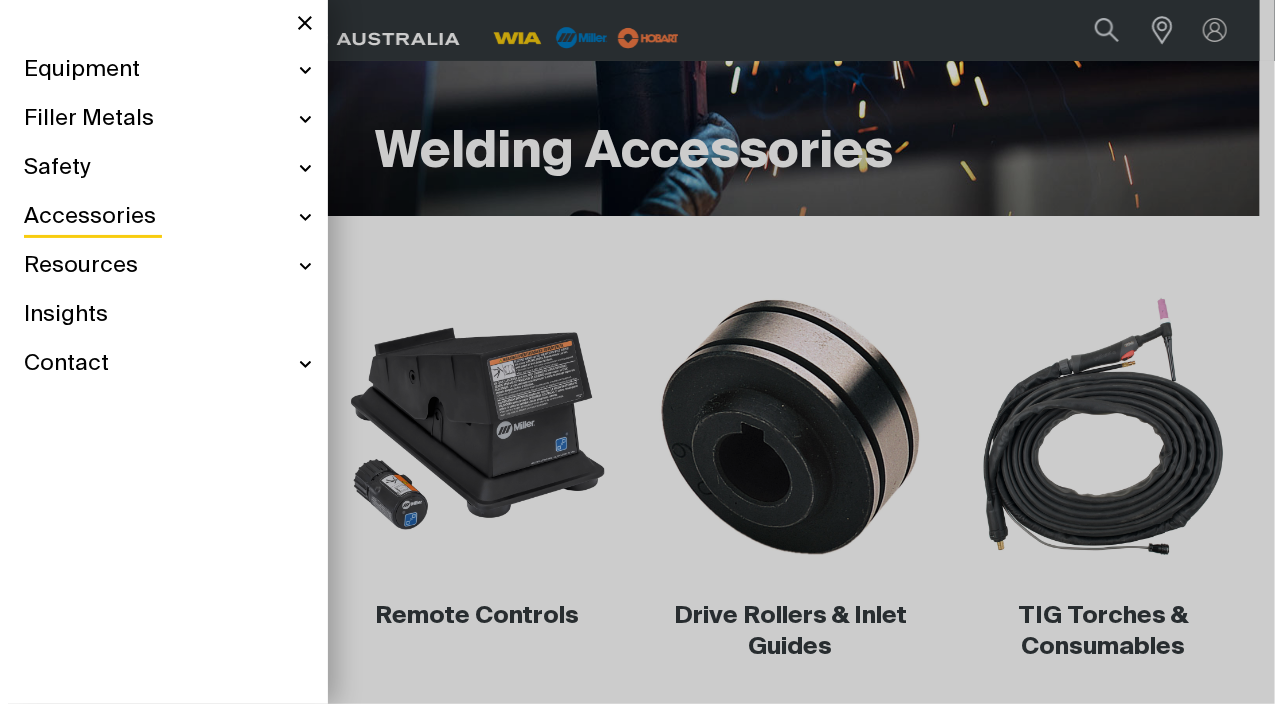 scroll, scrollTop: 309, scrollLeft: 0, axis: vertical 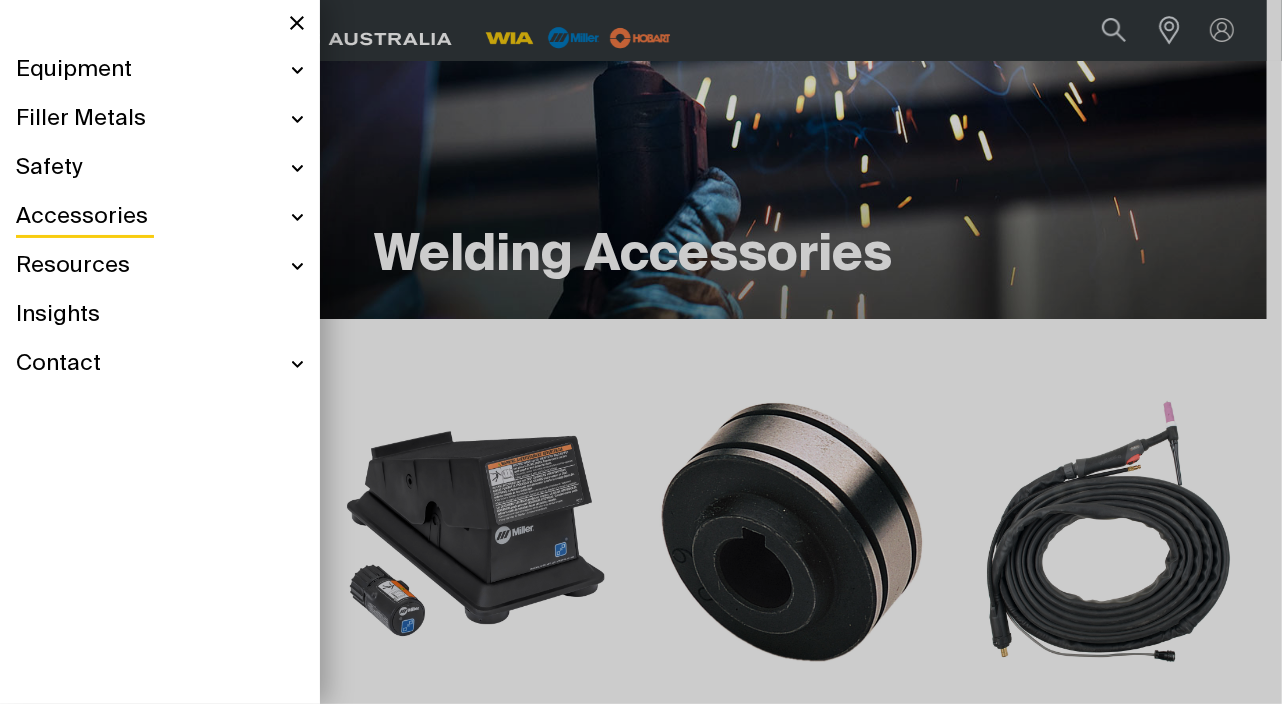 click on "Equipment" at bounding box center [74, 70] 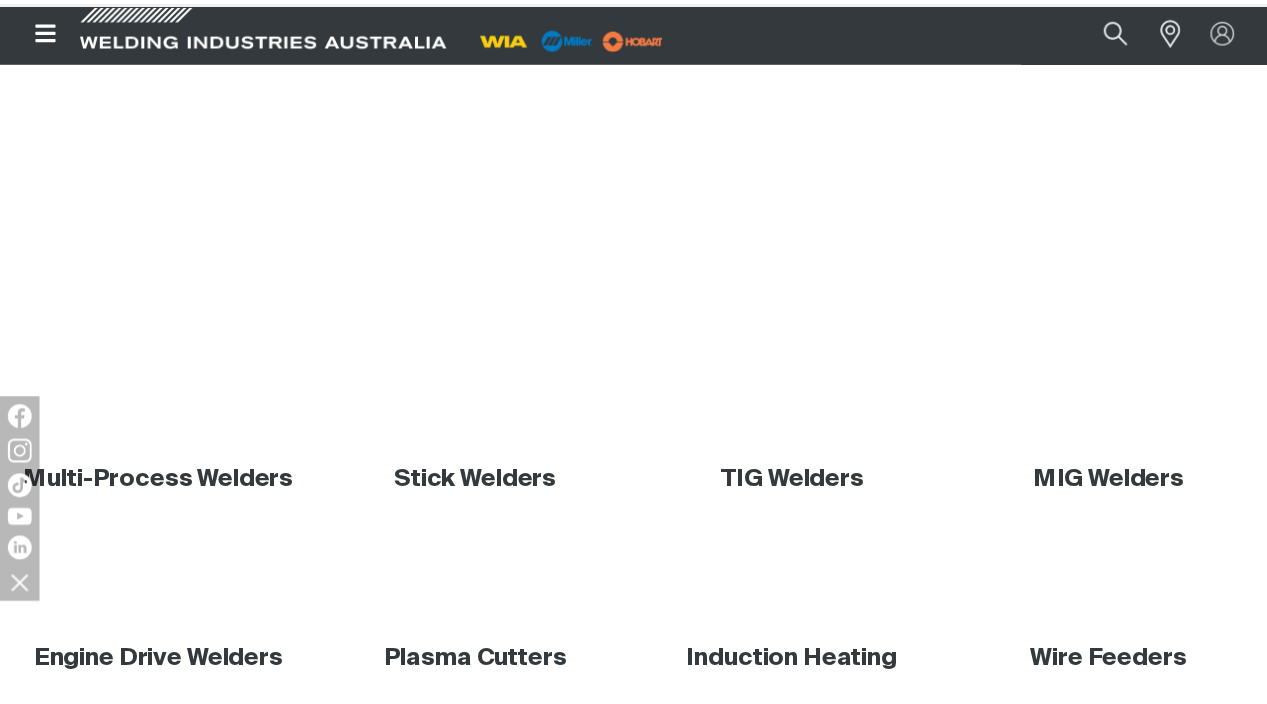 scroll, scrollTop: 0, scrollLeft: 0, axis: both 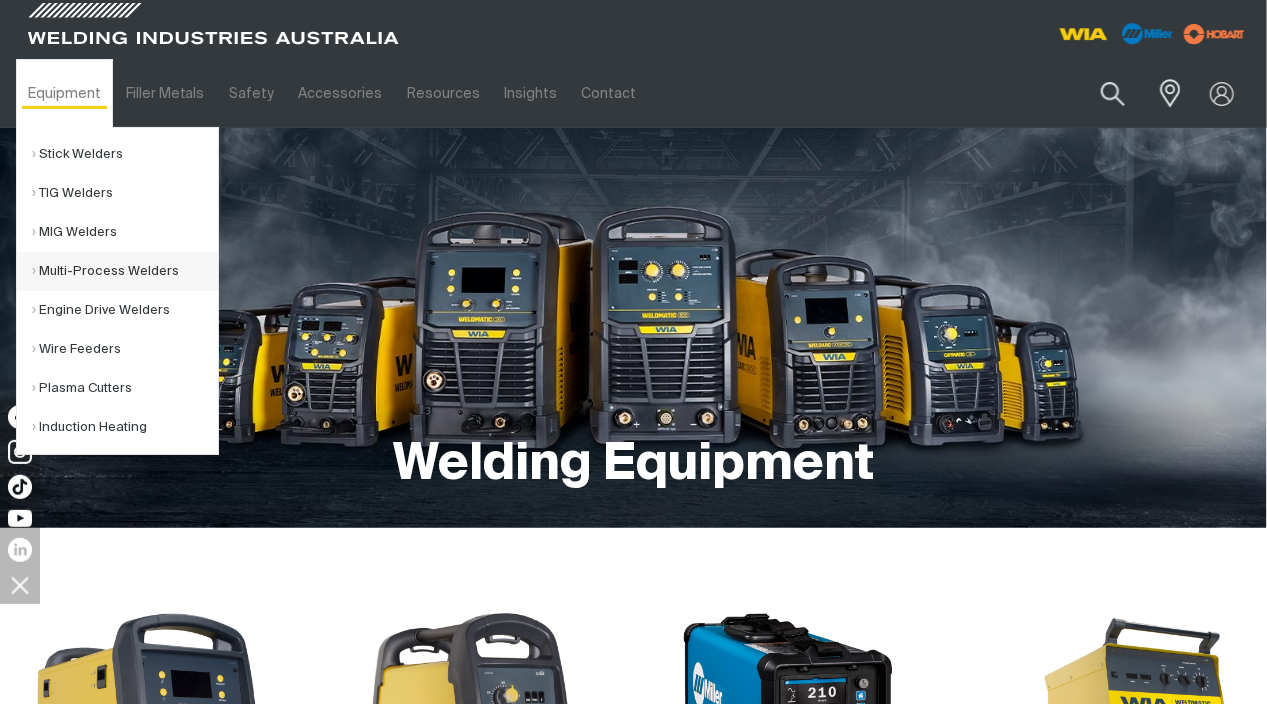 click on "Multi-Process Welders" at bounding box center (125, 271) 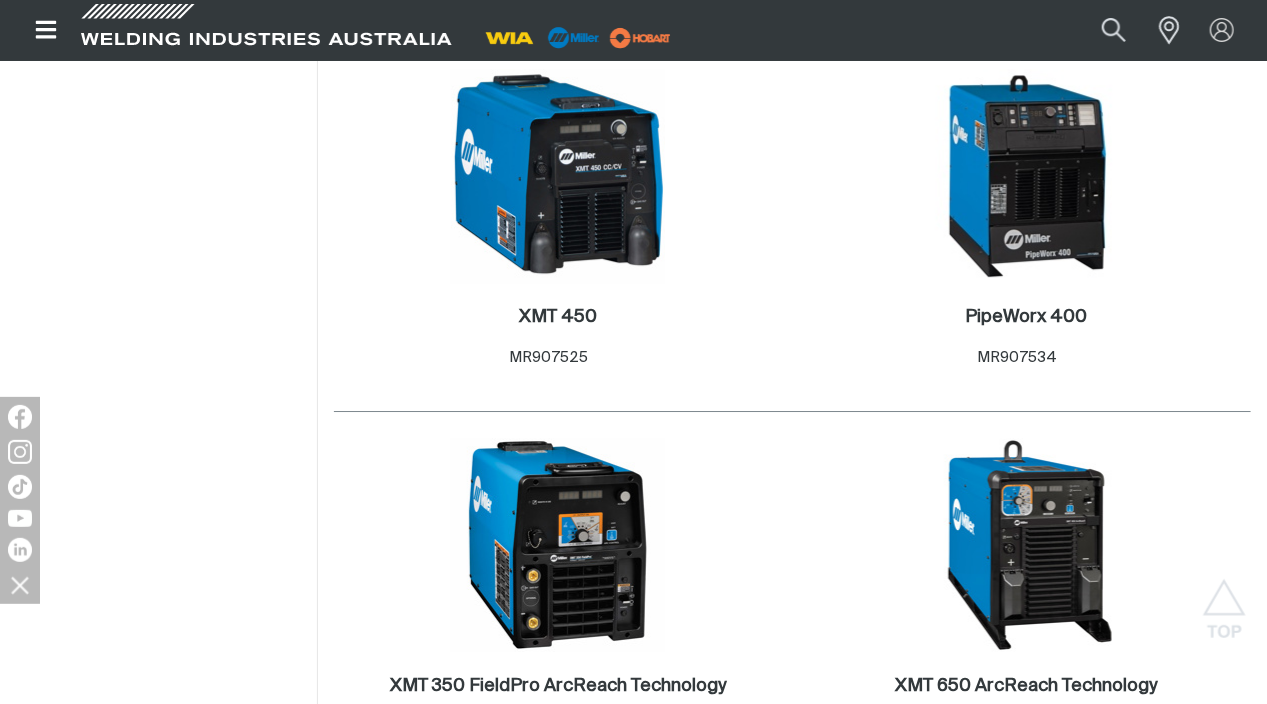 scroll, scrollTop: 2468, scrollLeft: 0, axis: vertical 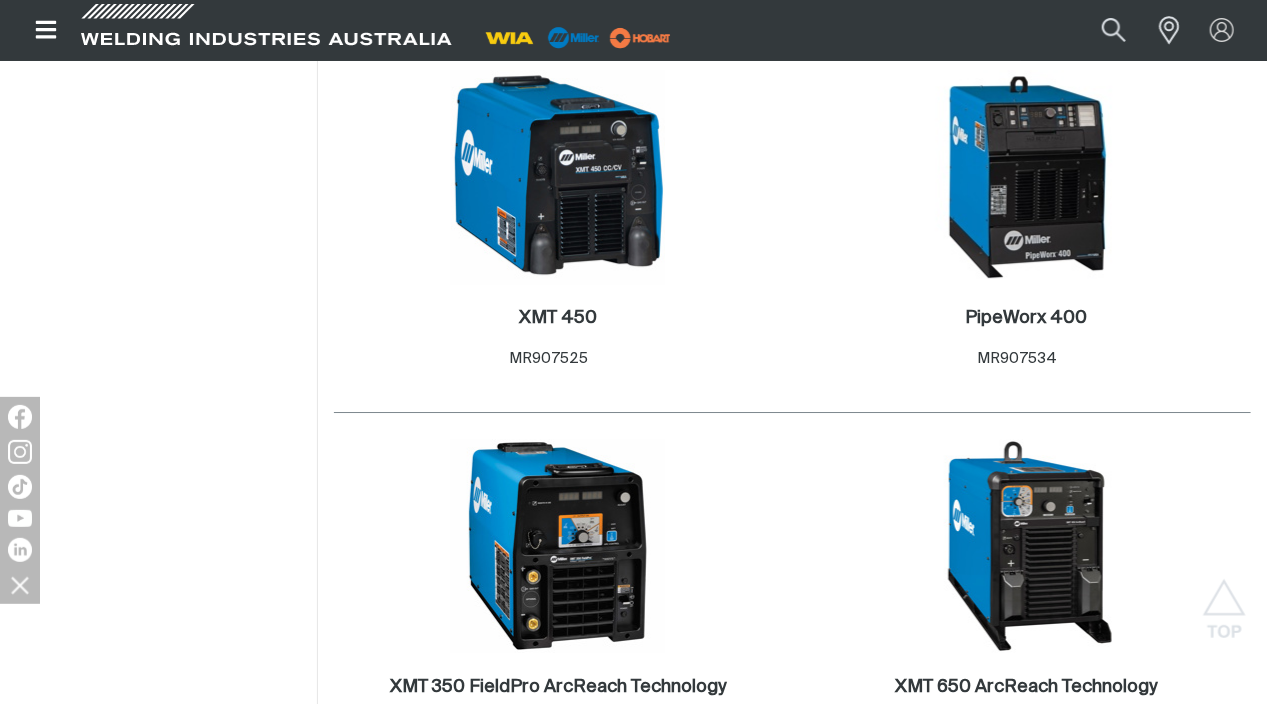 click on "Lead Kit 10m Miller Wire Feeders Lug Fitting Item No. AM264-0/10" at bounding box center [792, 970] 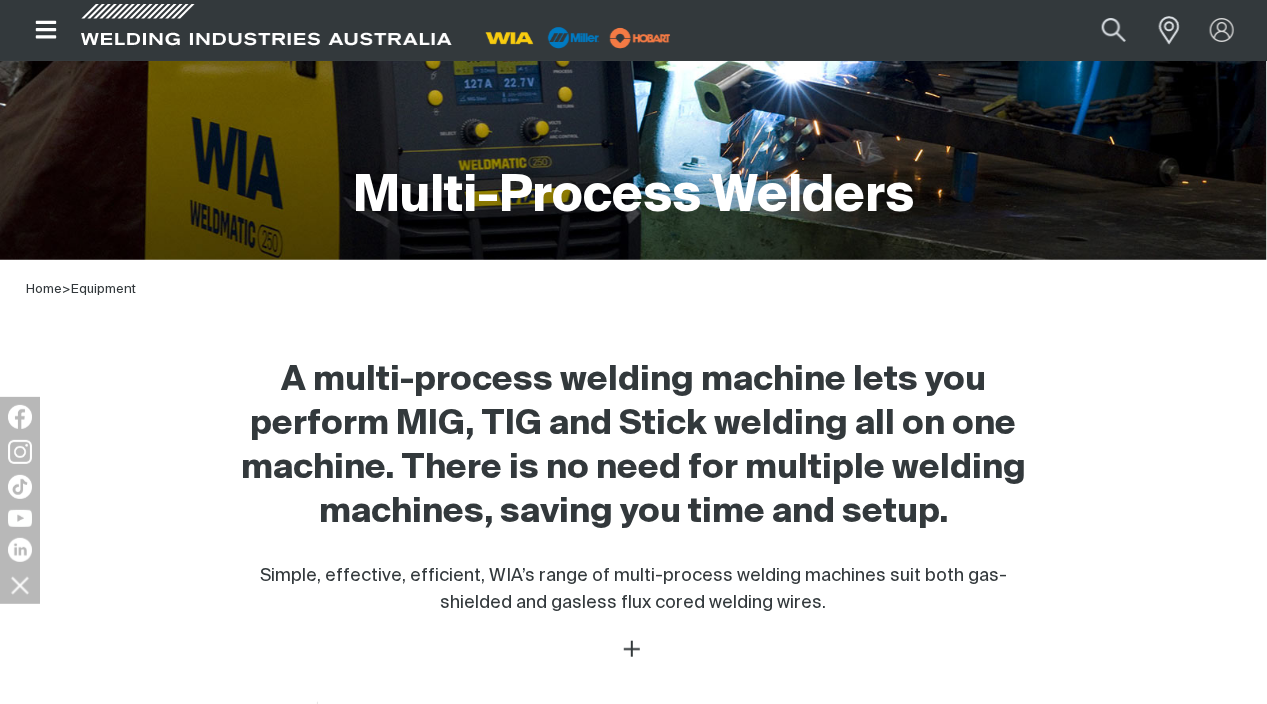 scroll, scrollTop: 0, scrollLeft: 0, axis: both 